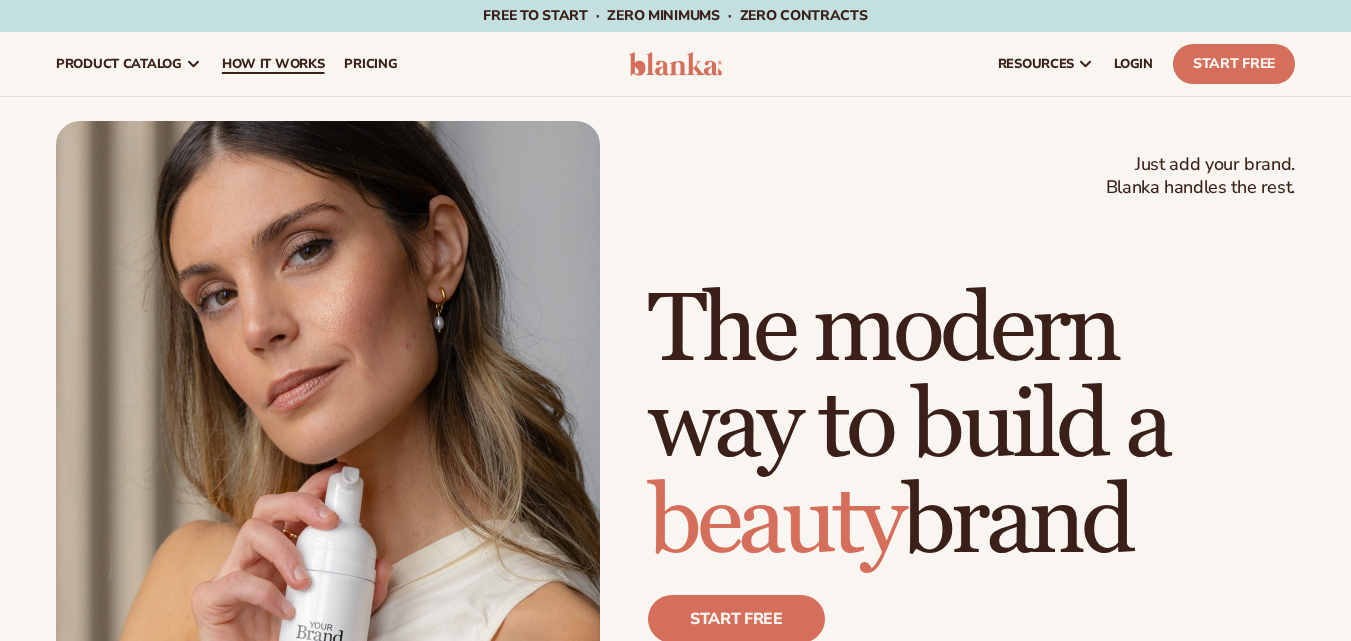 scroll, scrollTop: 0, scrollLeft: 0, axis: both 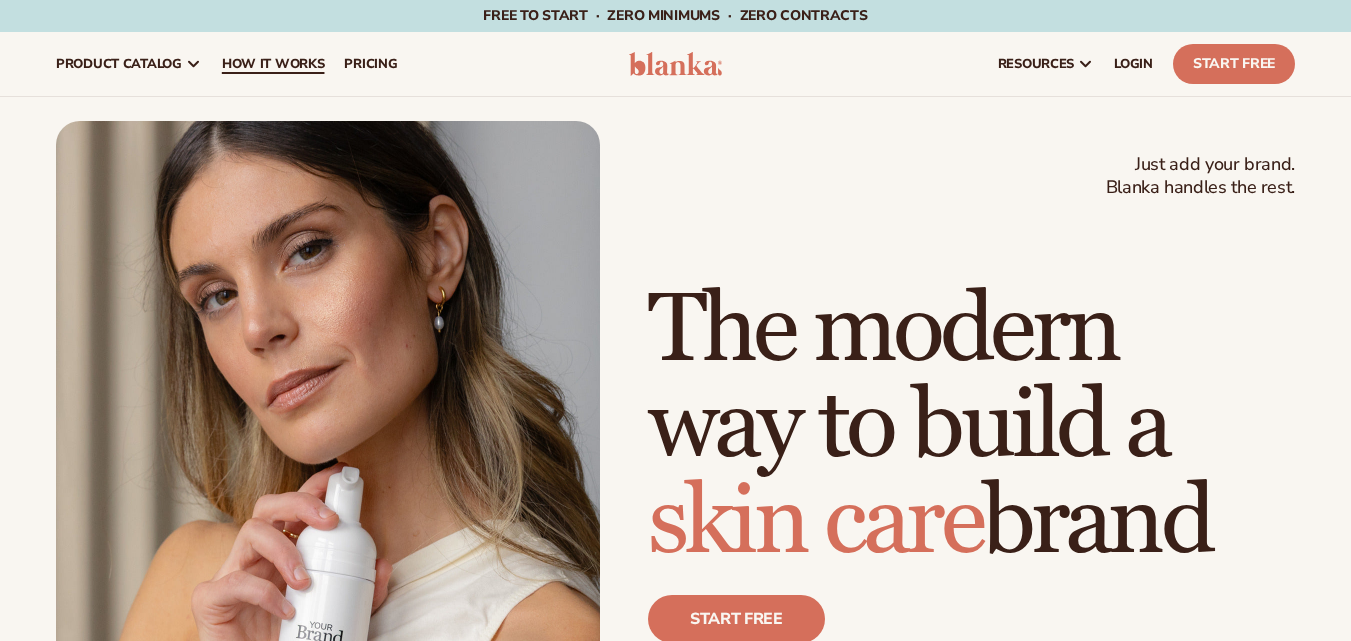 click on "How It Works" at bounding box center (273, 64) 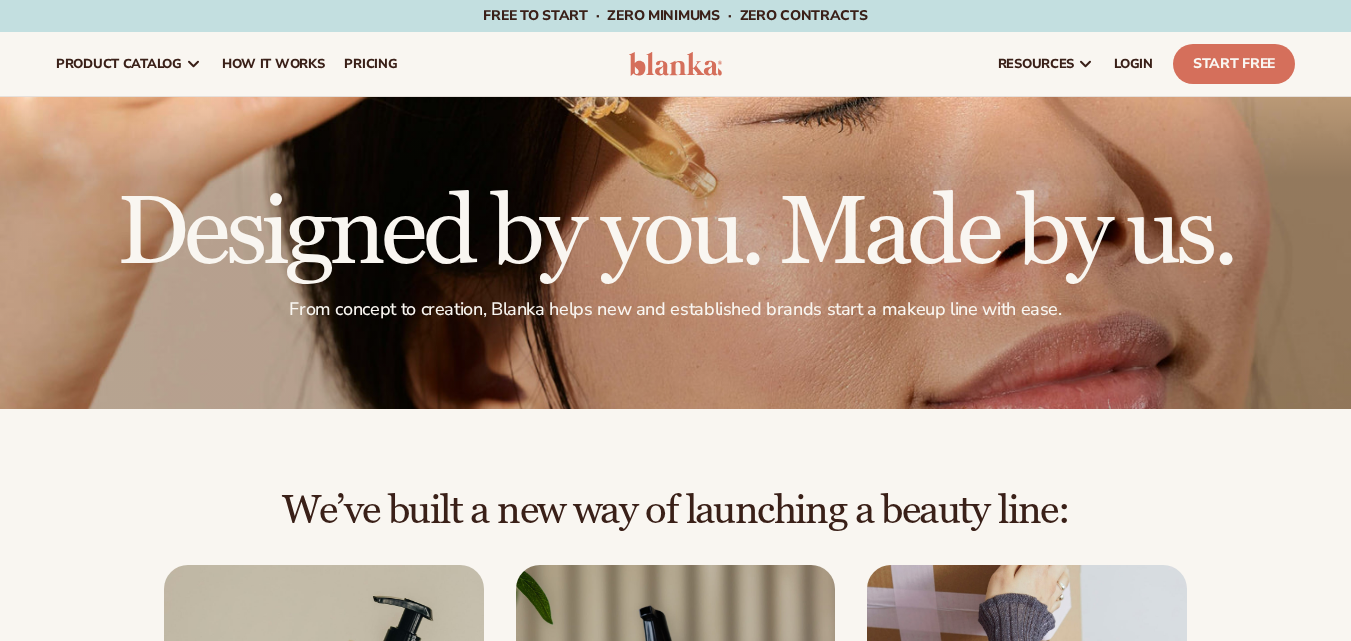 scroll, scrollTop: 0, scrollLeft: 0, axis: both 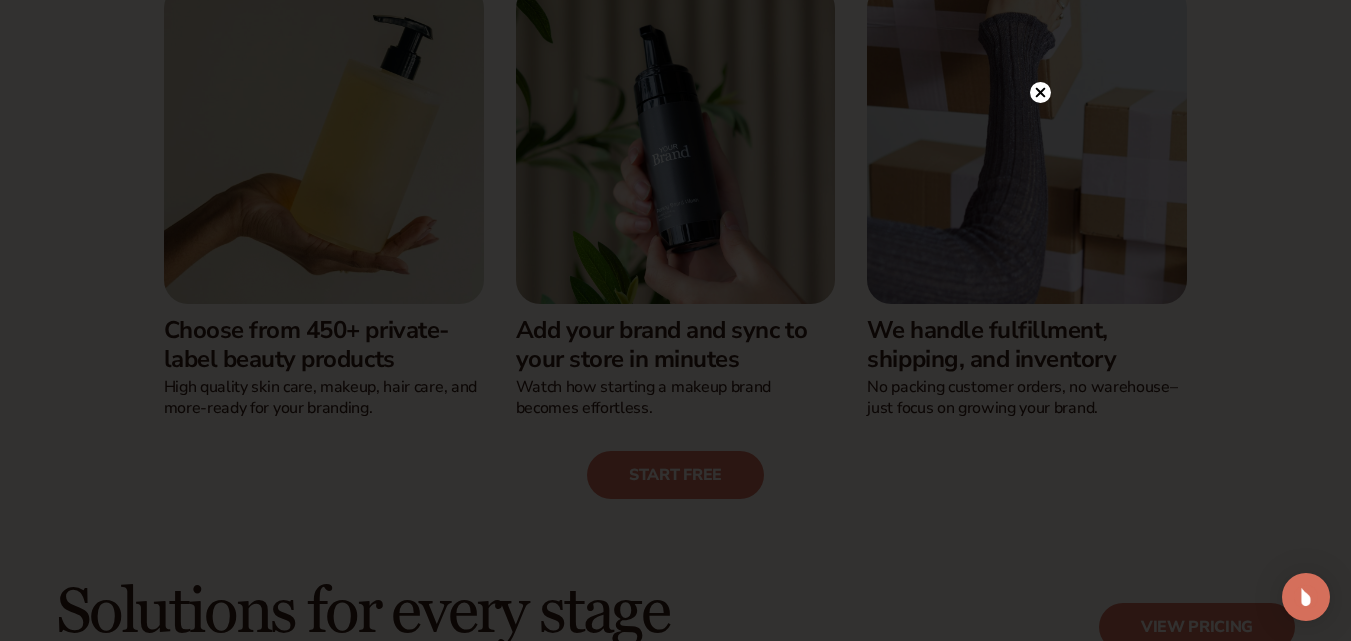 click 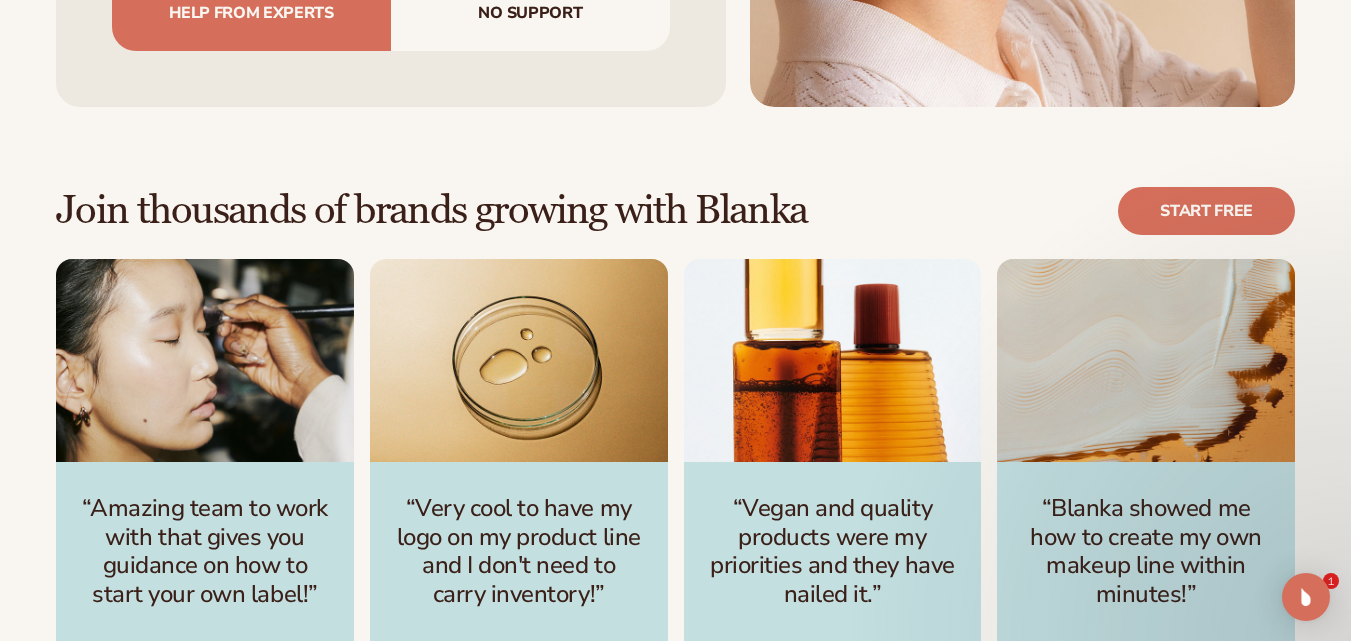 scroll, scrollTop: 2491, scrollLeft: 0, axis: vertical 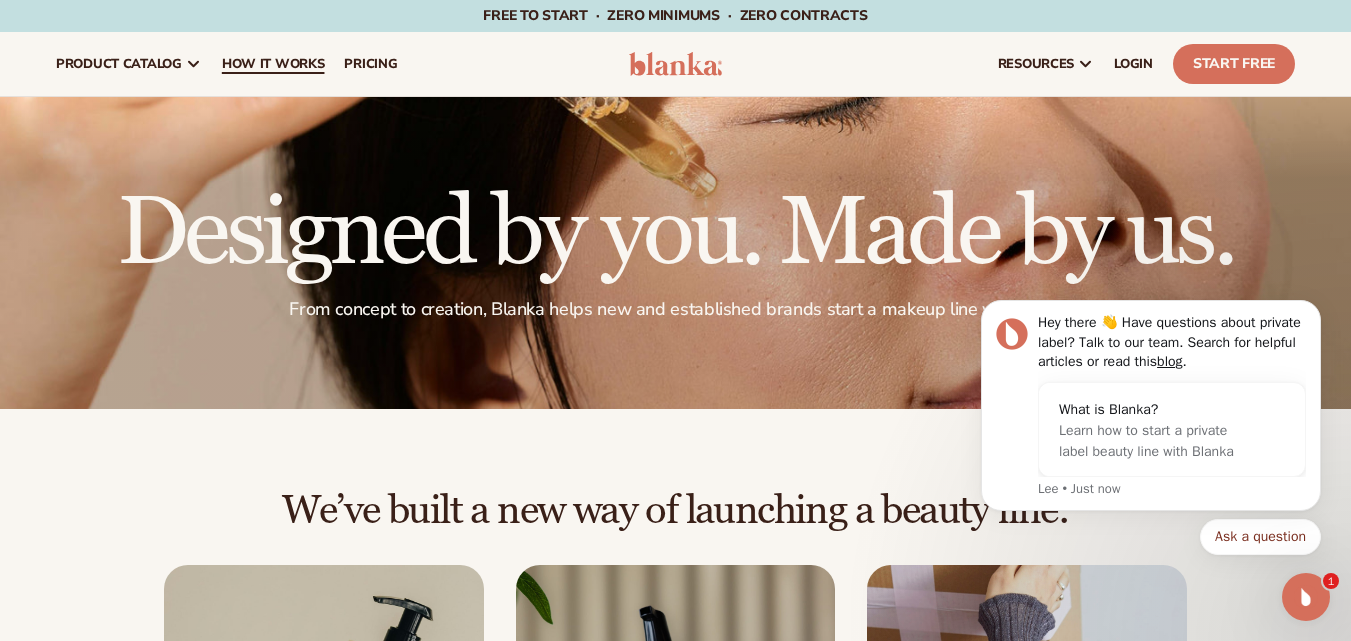 click on "How It Works" at bounding box center [273, 64] 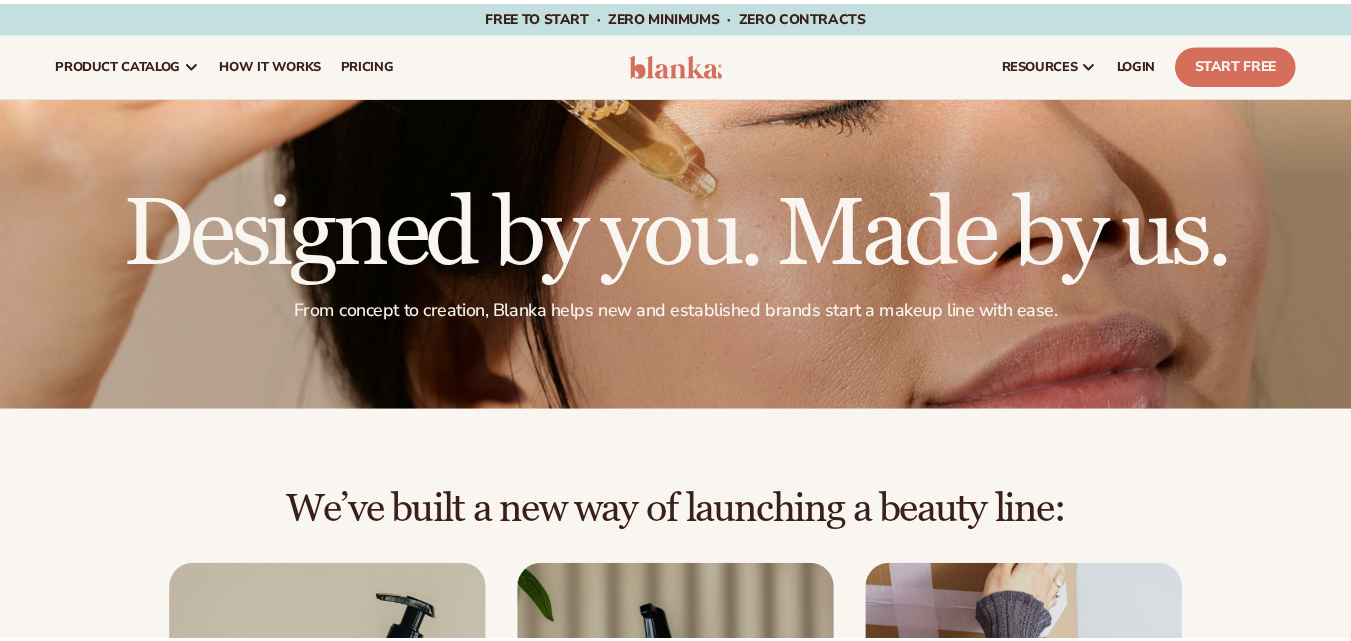 scroll, scrollTop: 0, scrollLeft: 0, axis: both 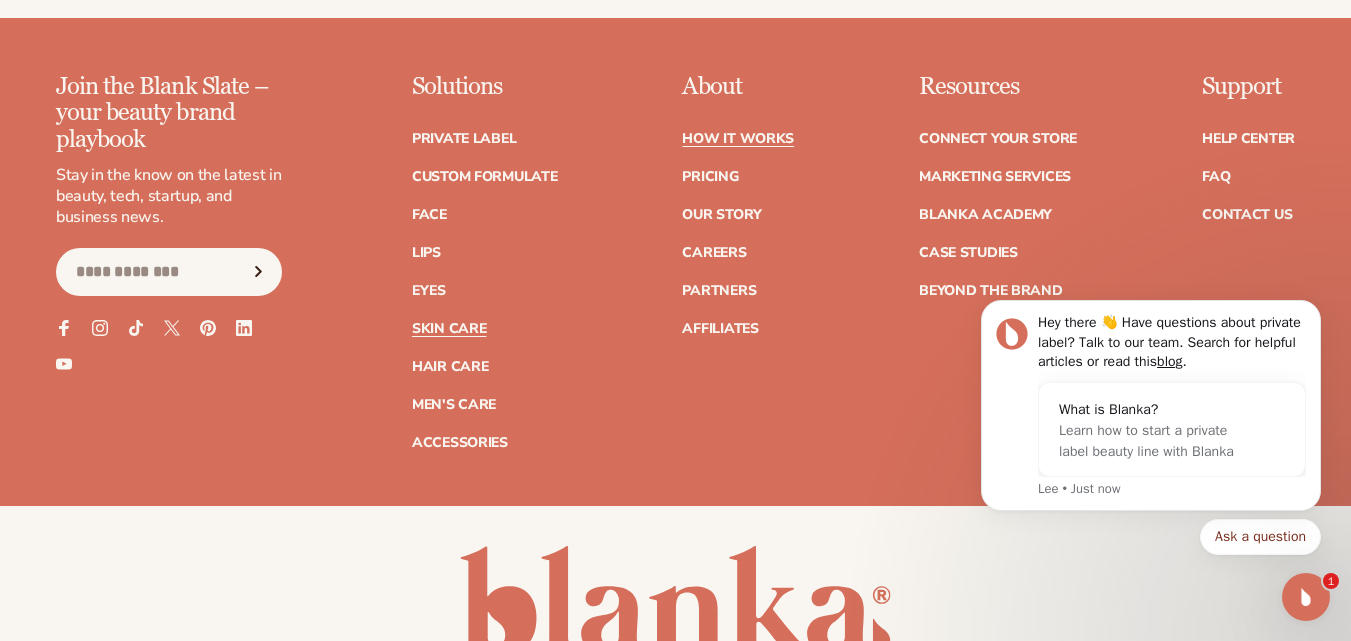 click on "Skin Care" at bounding box center [449, 329] 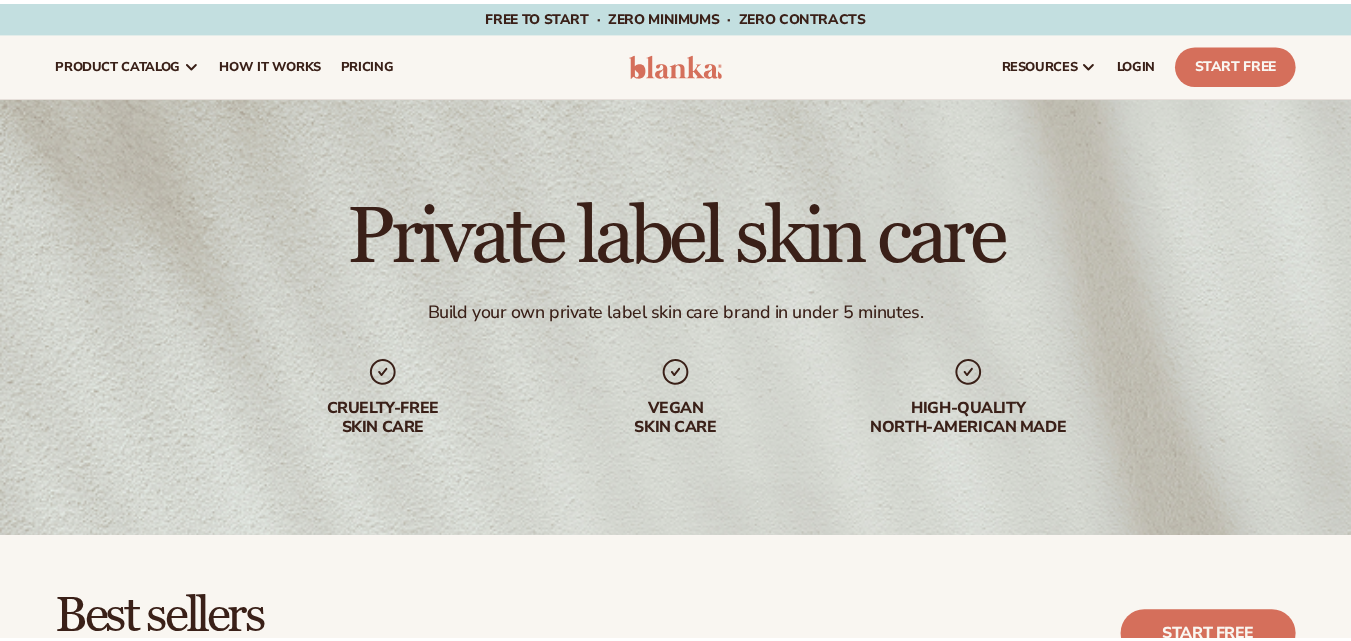 scroll, scrollTop: 0, scrollLeft: 0, axis: both 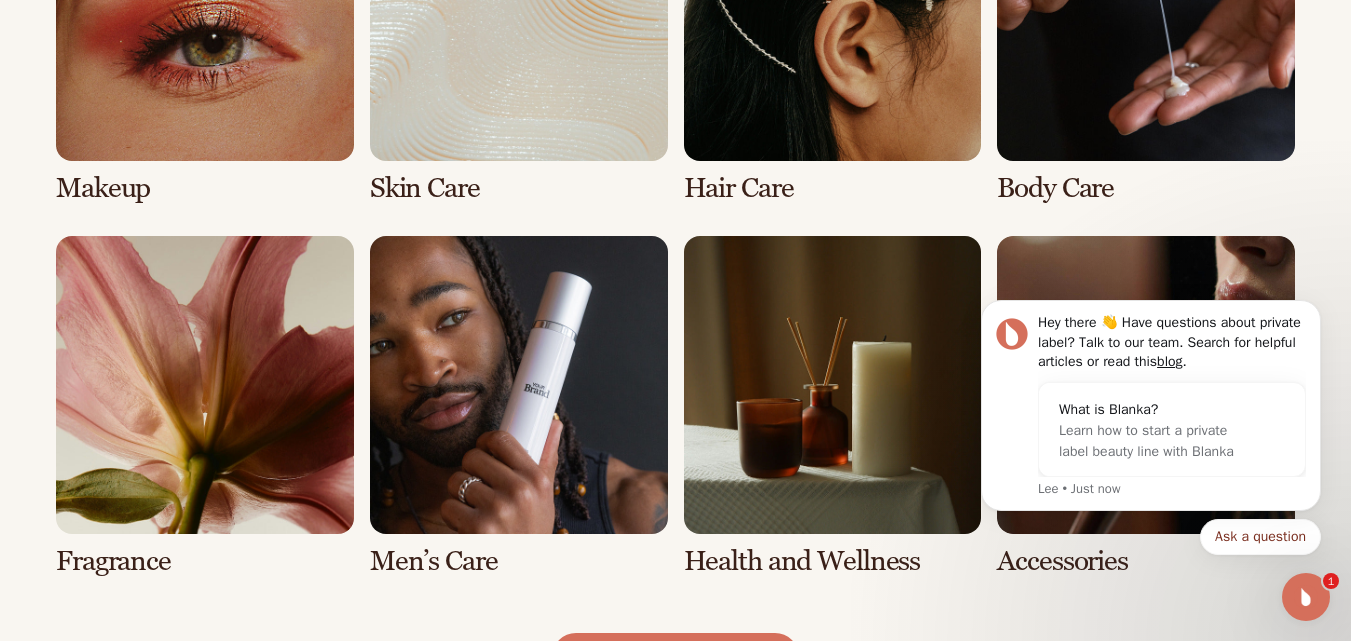 click at bounding box center (519, 33) 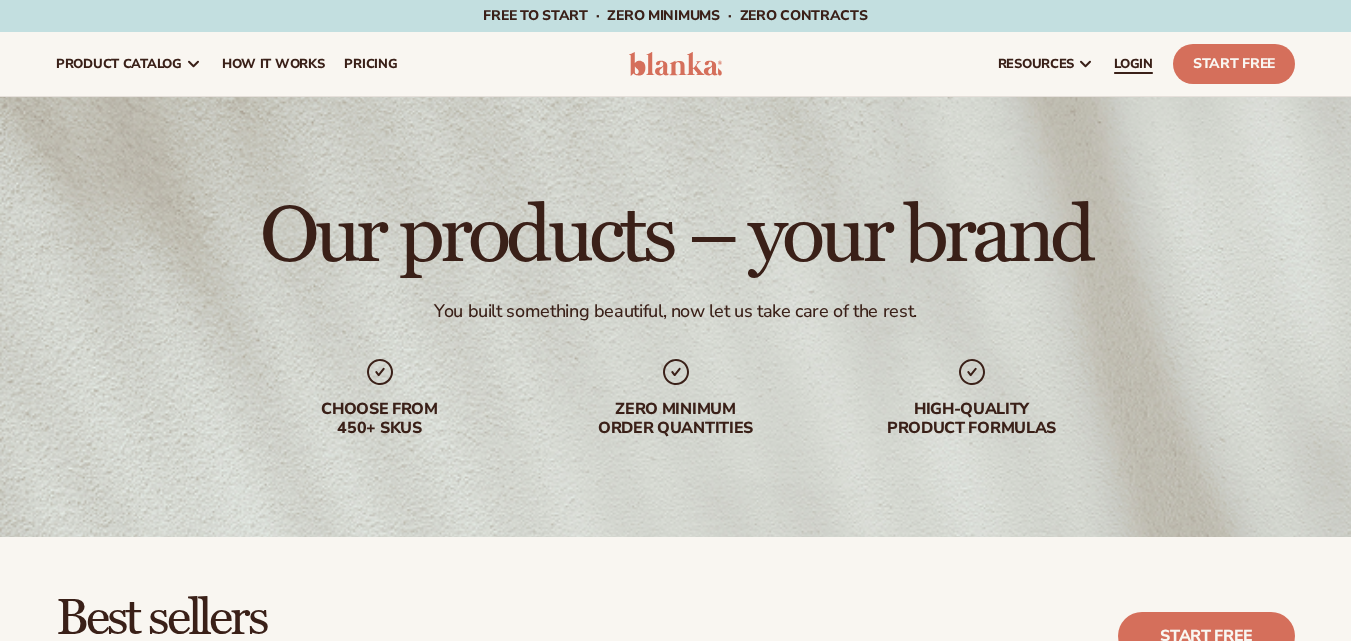 scroll, scrollTop: 0, scrollLeft: 0, axis: both 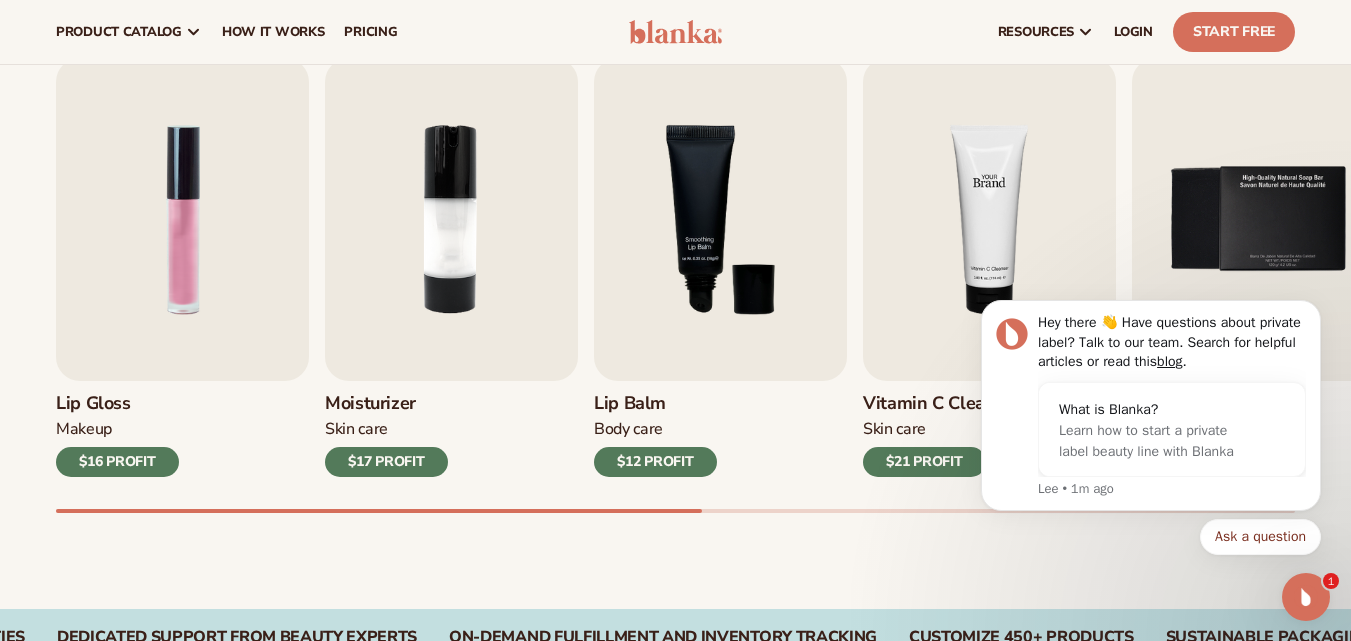 click at bounding box center [989, 219] 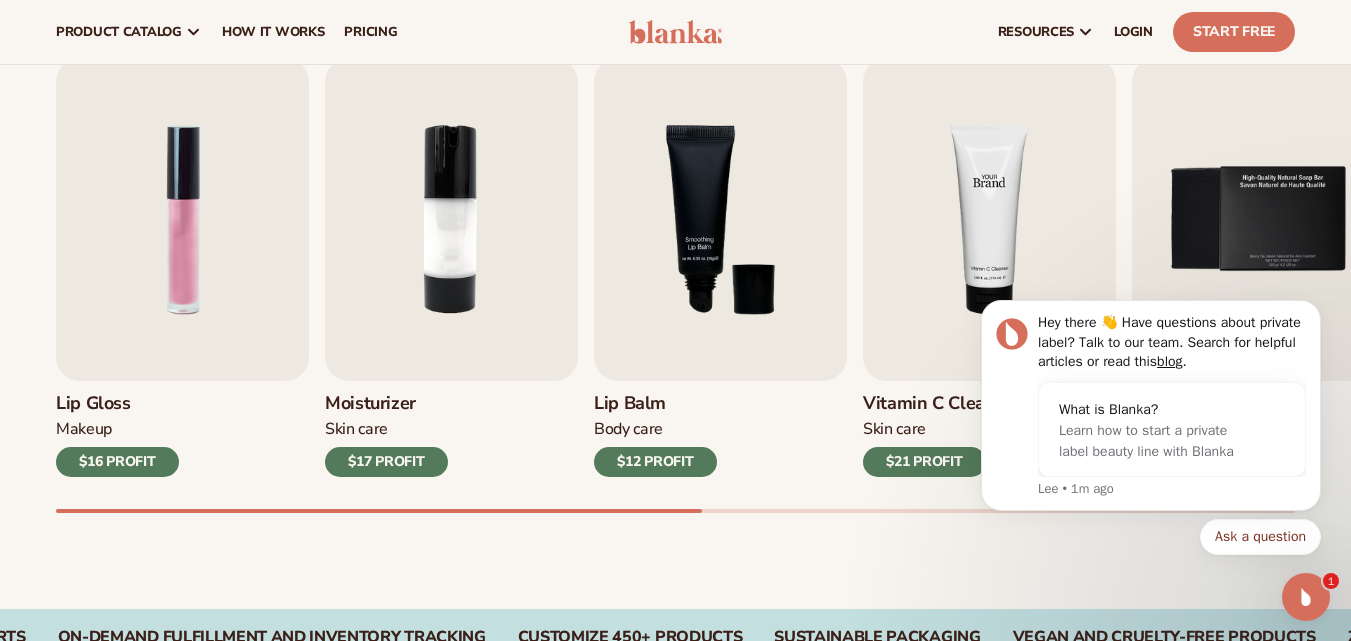 click at bounding box center [989, 219] 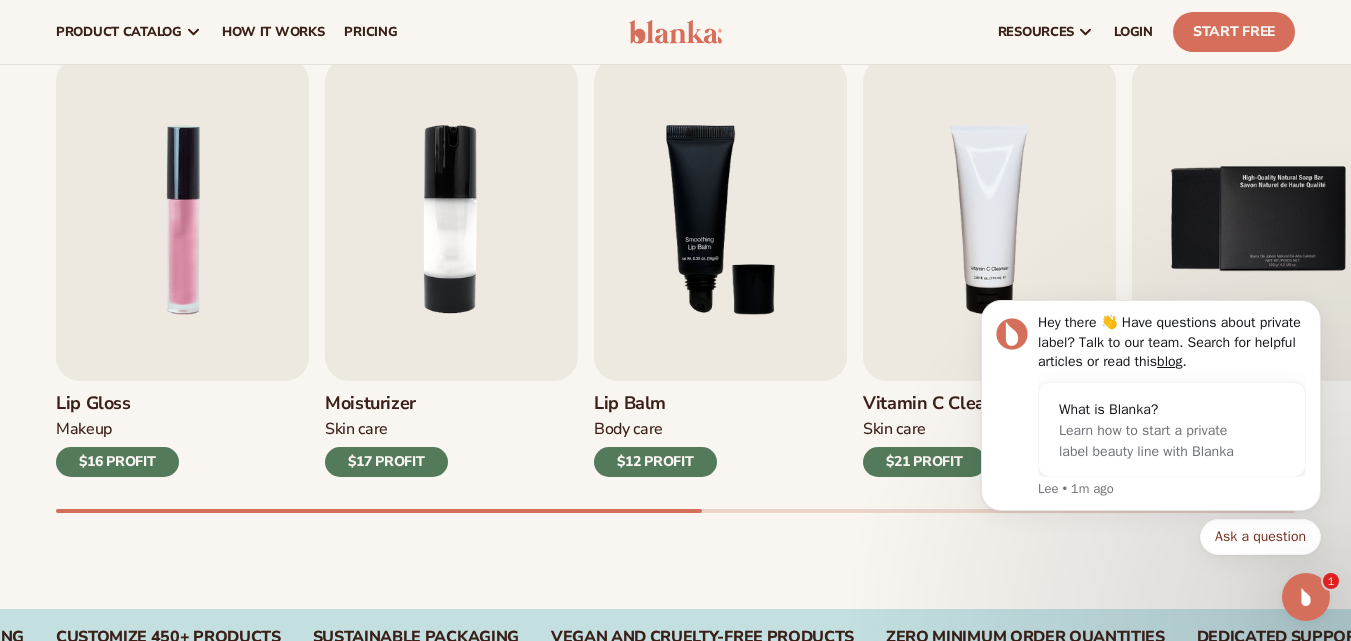click on "Vitamin C Cleanser" at bounding box center [942, 404] 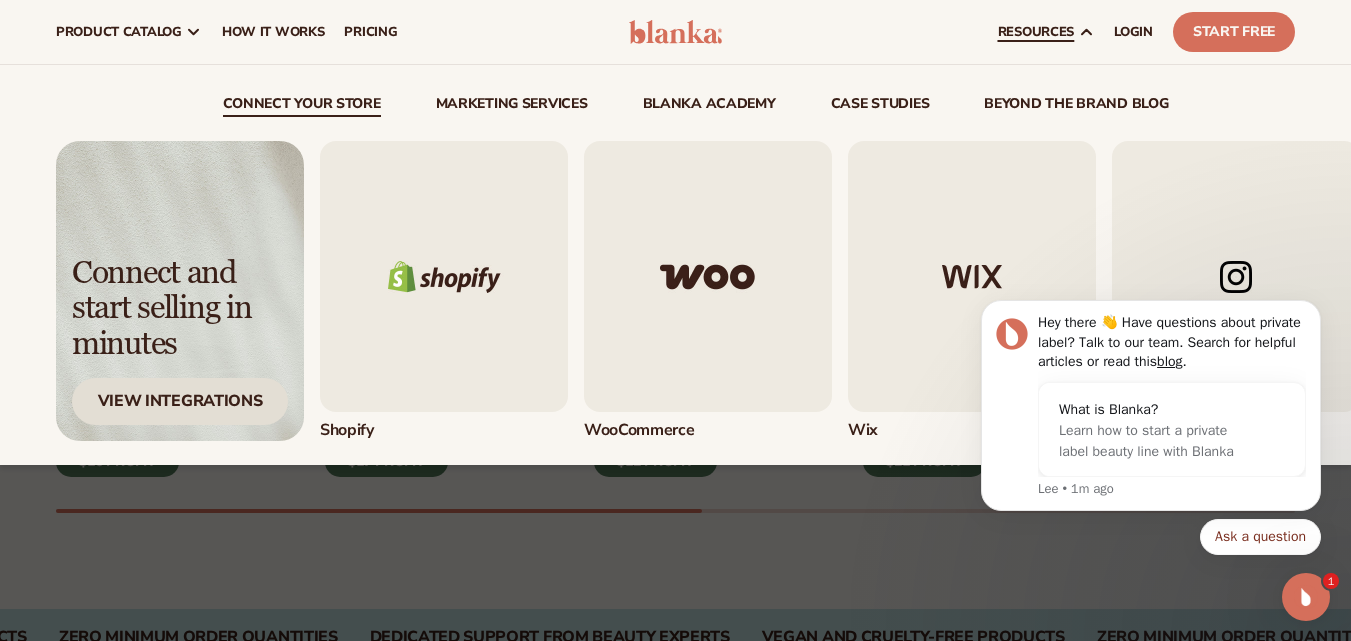 click on "View Integrations" at bounding box center [180, 401] 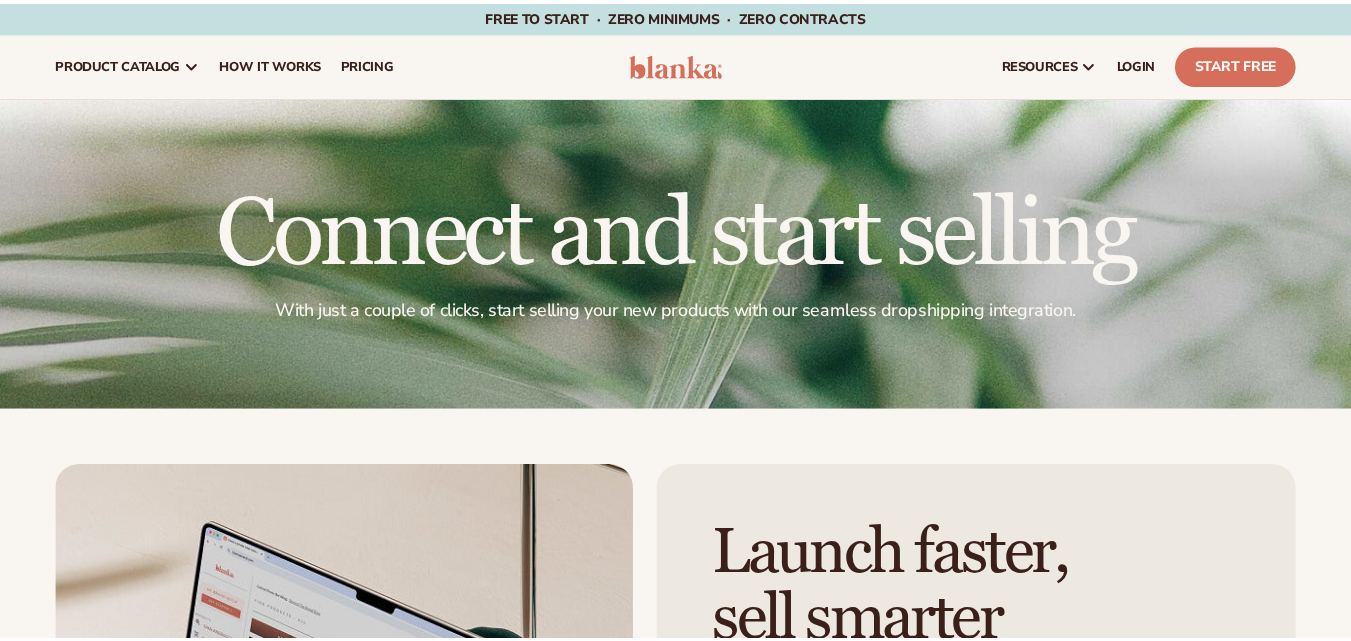 scroll, scrollTop: 0, scrollLeft: 0, axis: both 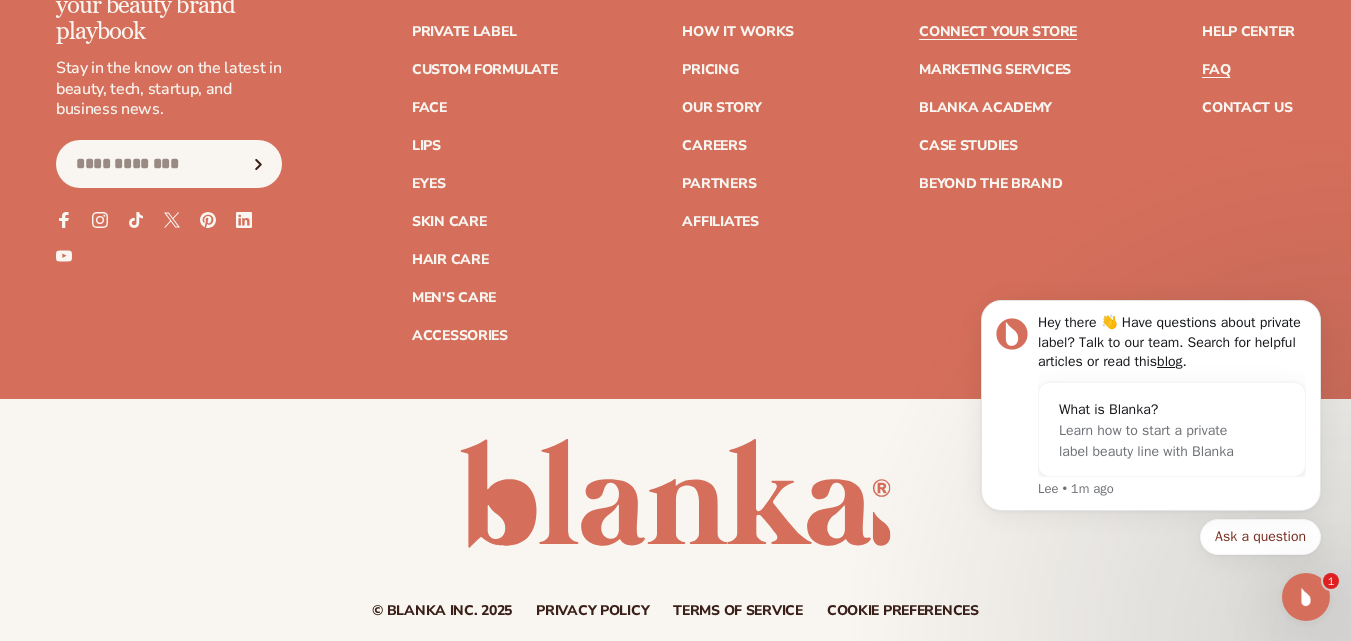 click on "FAQ" at bounding box center (1216, 70) 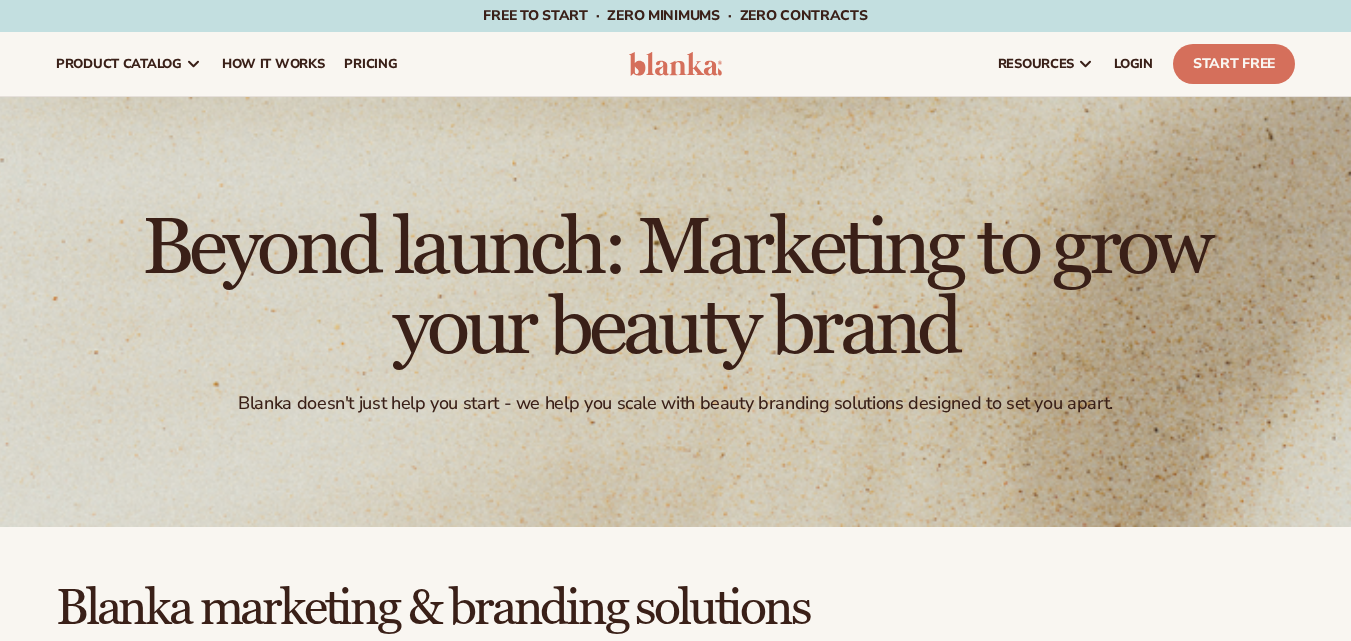 scroll, scrollTop: 0, scrollLeft: 0, axis: both 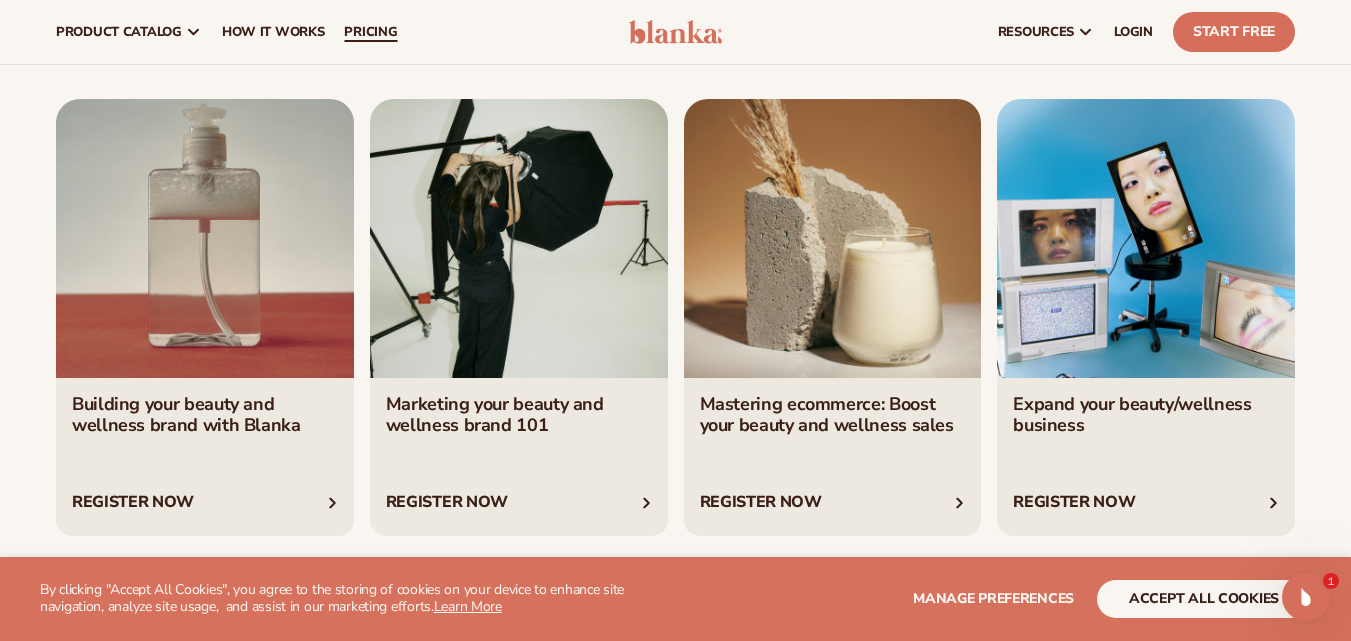 click on "pricing" at bounding box center [370, 32] 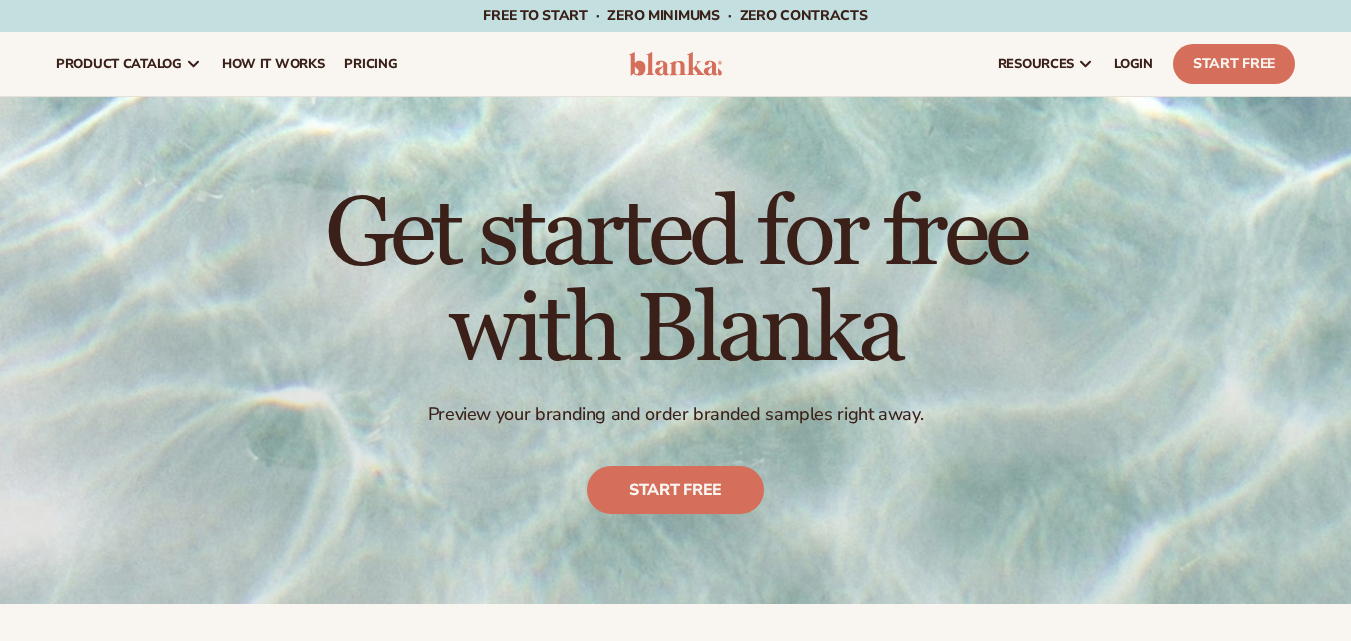 scroll, scrollTop: 0, scrollLeft: 0, axis: both 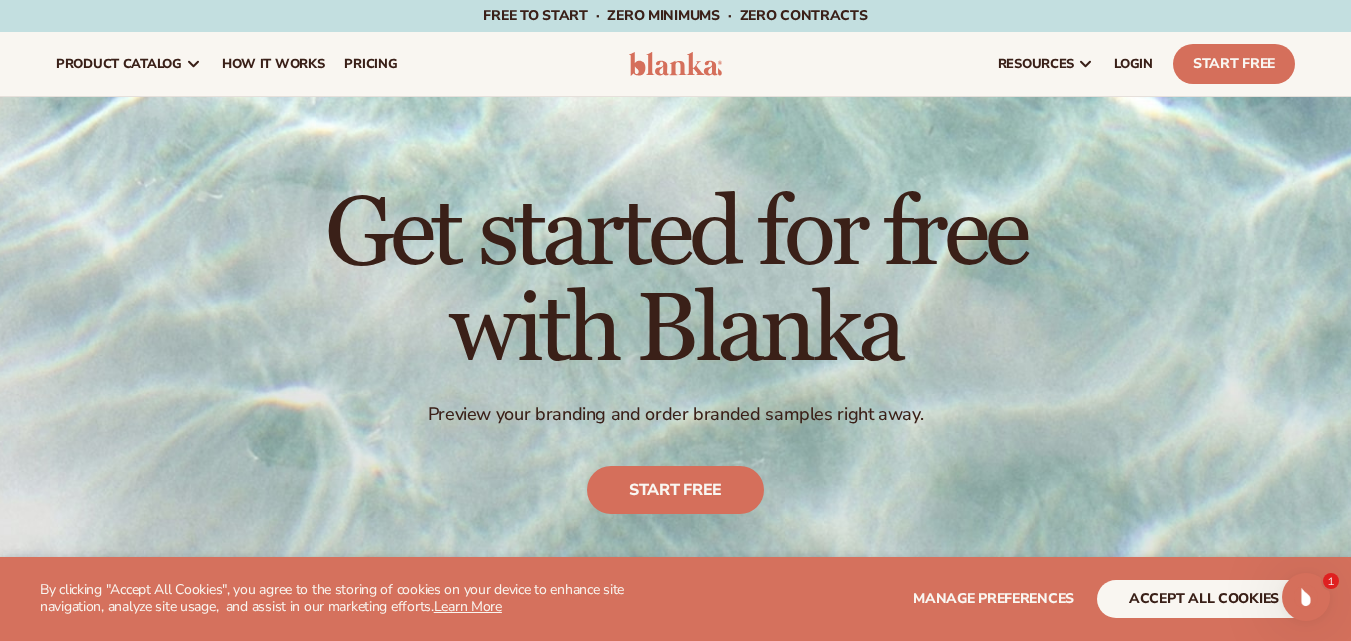 click on "Get started for free  with Blanka
Preview your branding and order branded samples right away.
Start free" at bounding box center [675, 350] 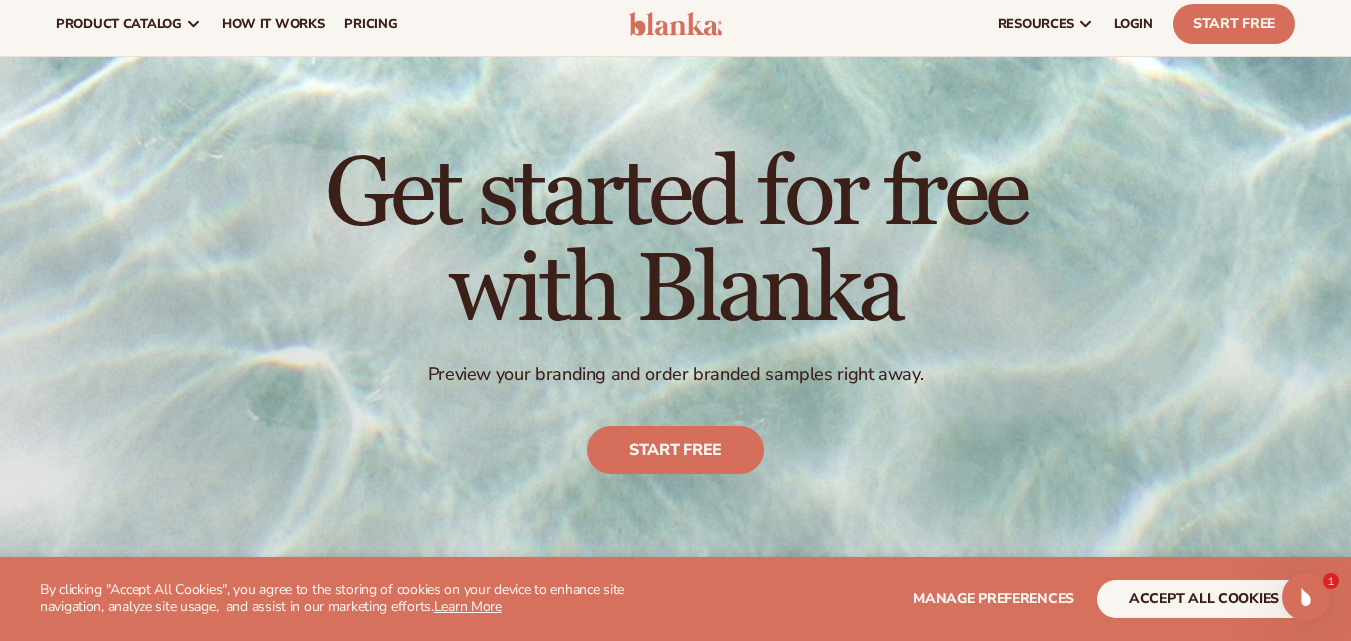 scroll, scrollTop: 0, scrollLeft: 0, axis: both 